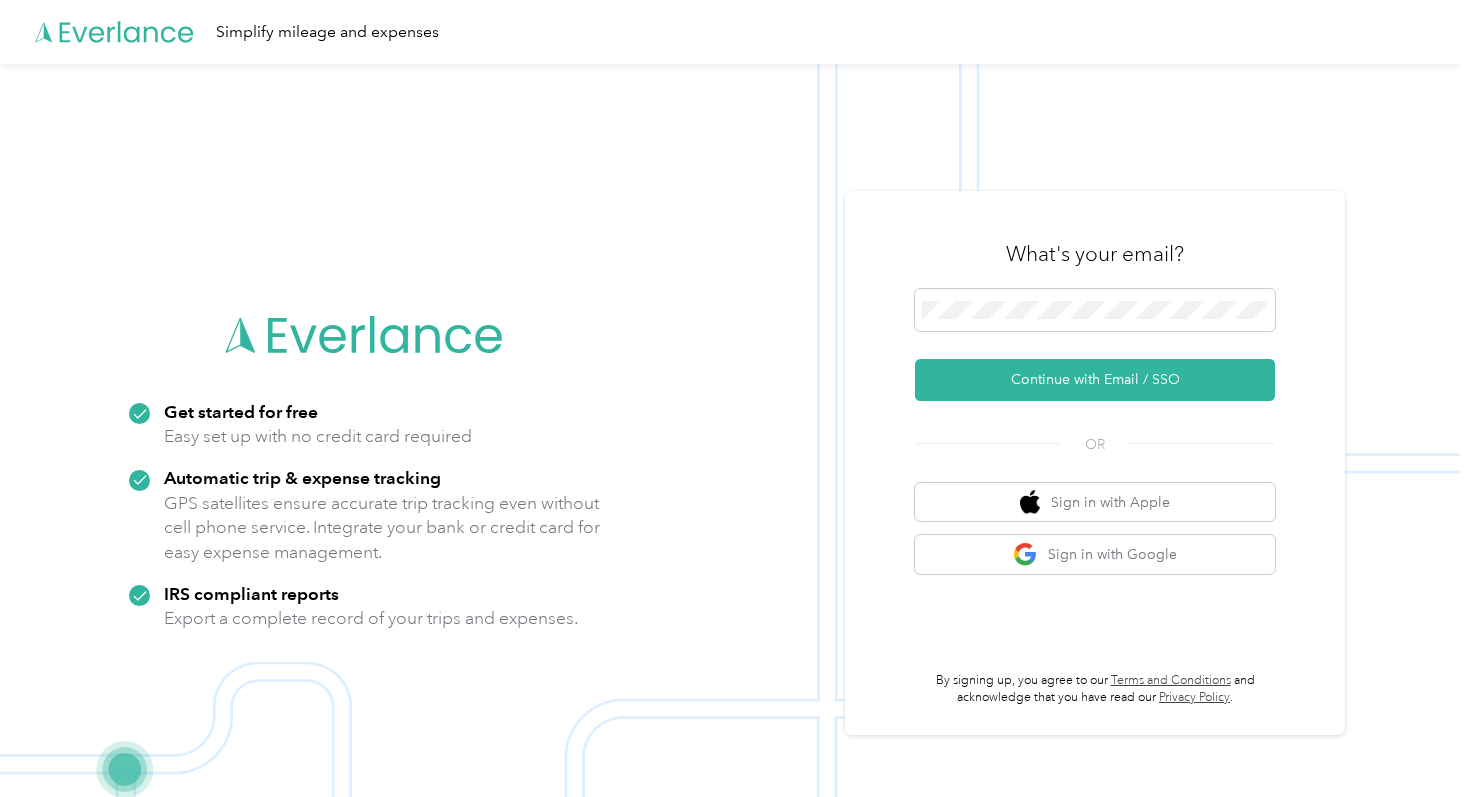 scroll, scrollTop: 0, scrollLeft: 0, axis: both 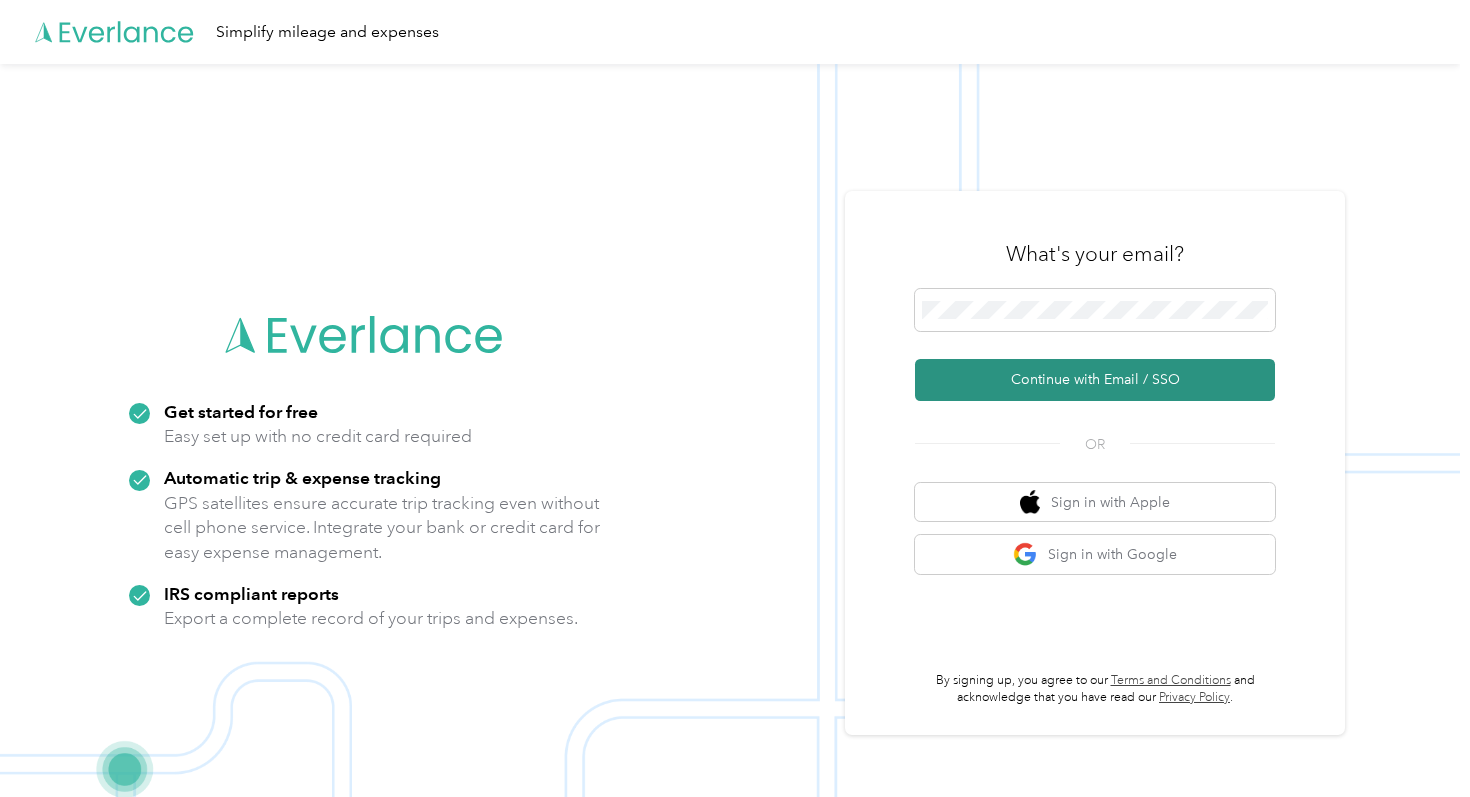click on "Continue with Email / SSO" at bounding box center (1095, 380) 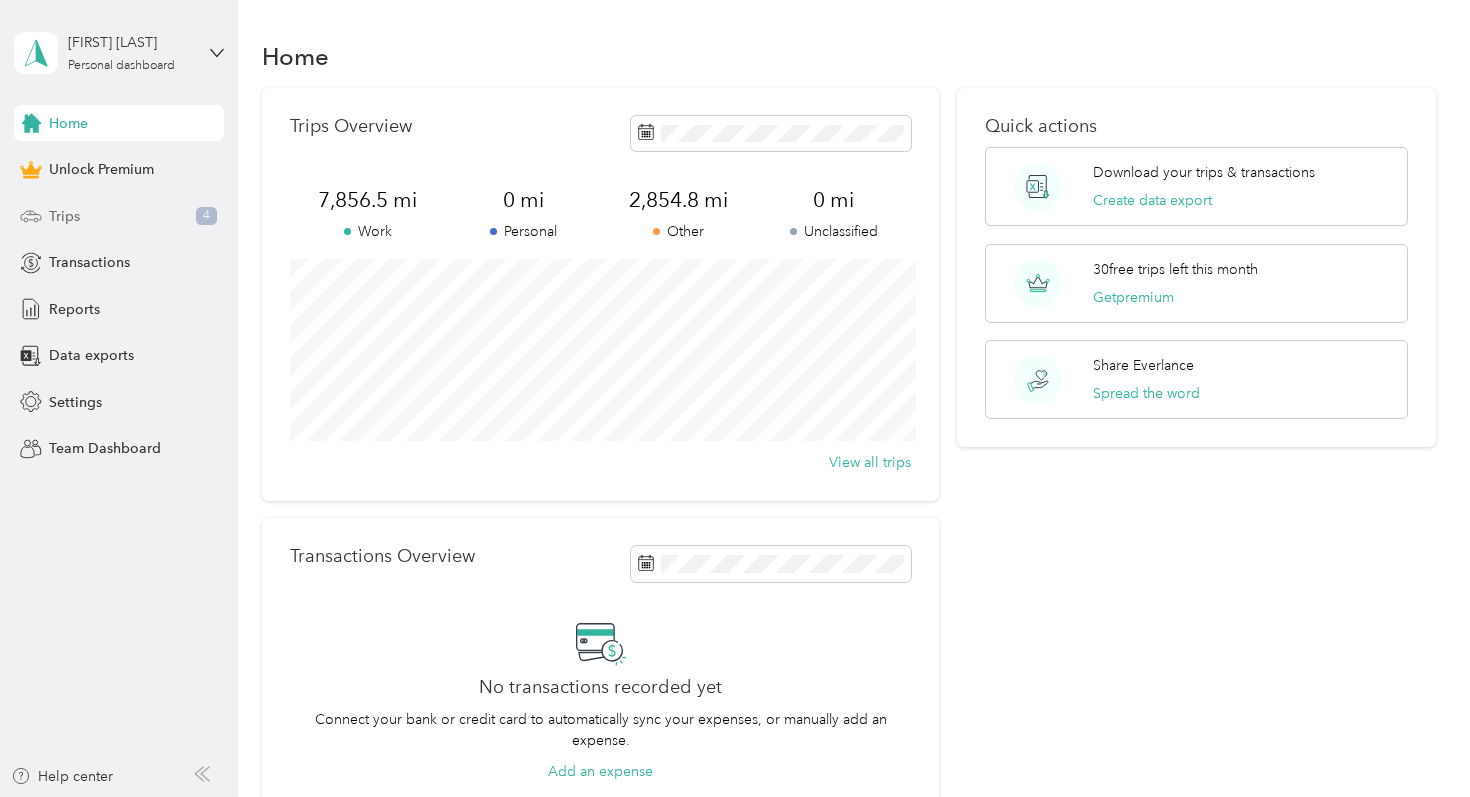 click on "Trips 4" at bounding box center (119, 216) 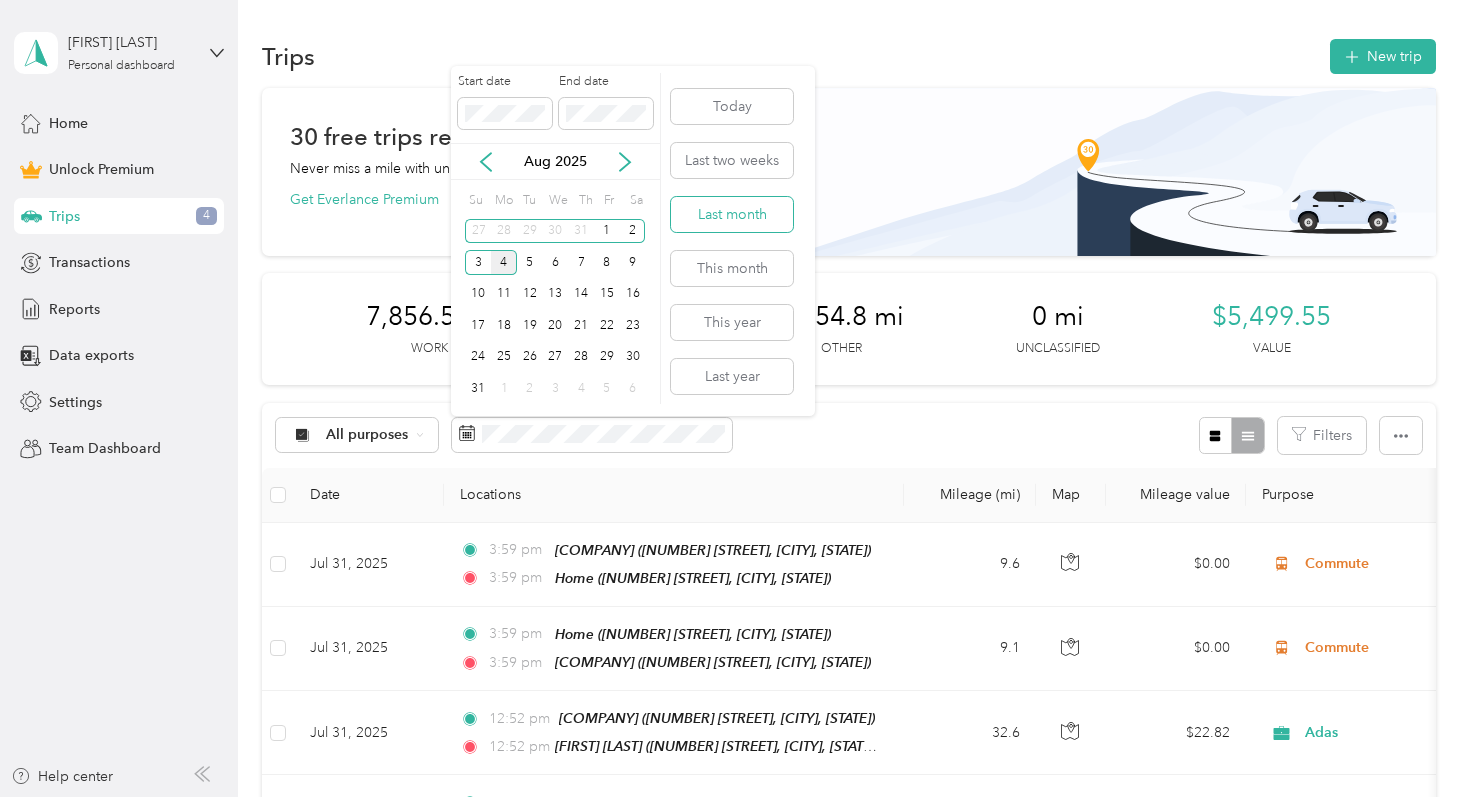 click on "Last month" at bounding box center [732, 214] 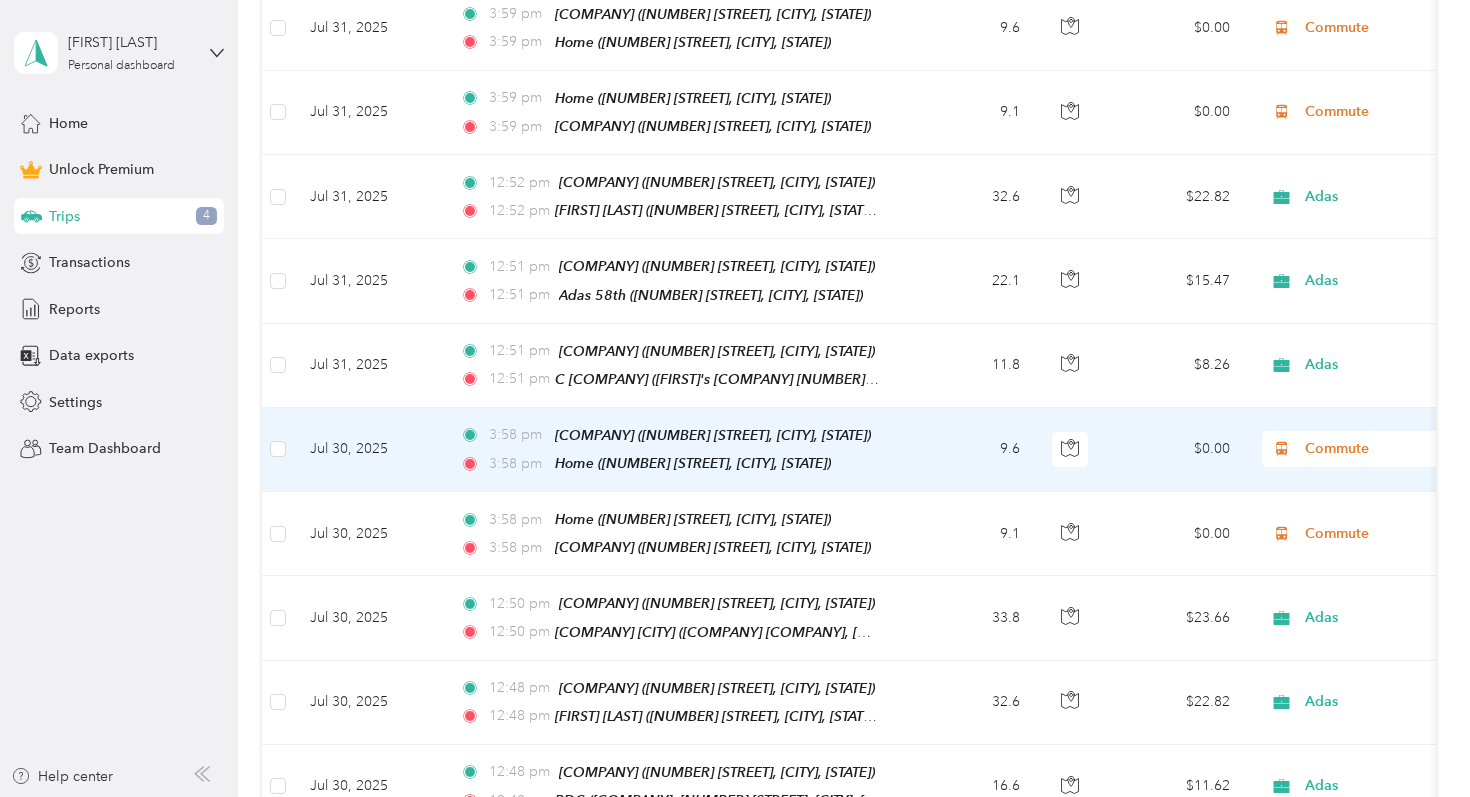 scroll, scrollTop: 539, scrollLeft: 0, axis: vertical 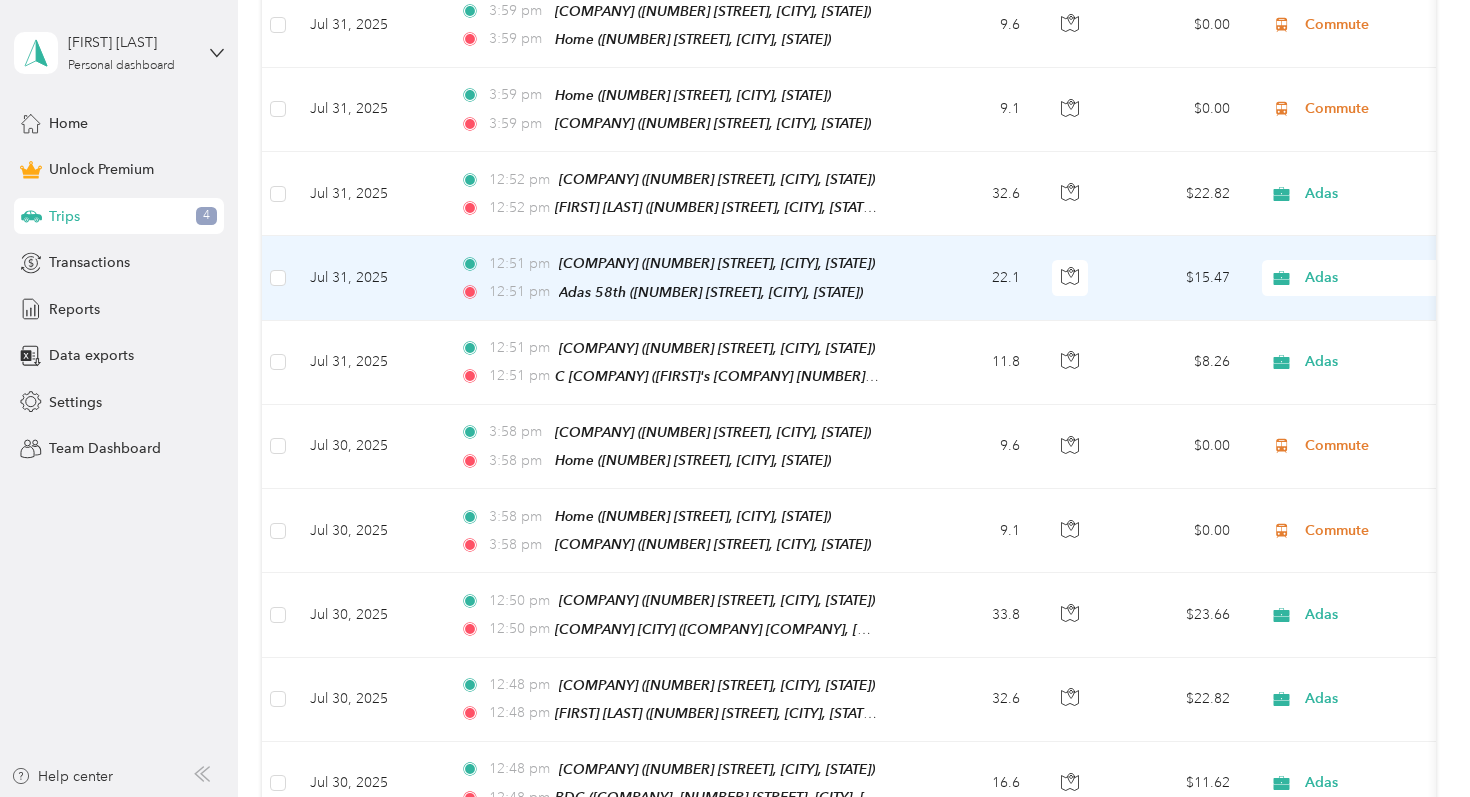 click on "[TIME] [COMPANY] ([NUMBER] [STREET], [CITY], [STATE])" at bounding box center [670, 263] 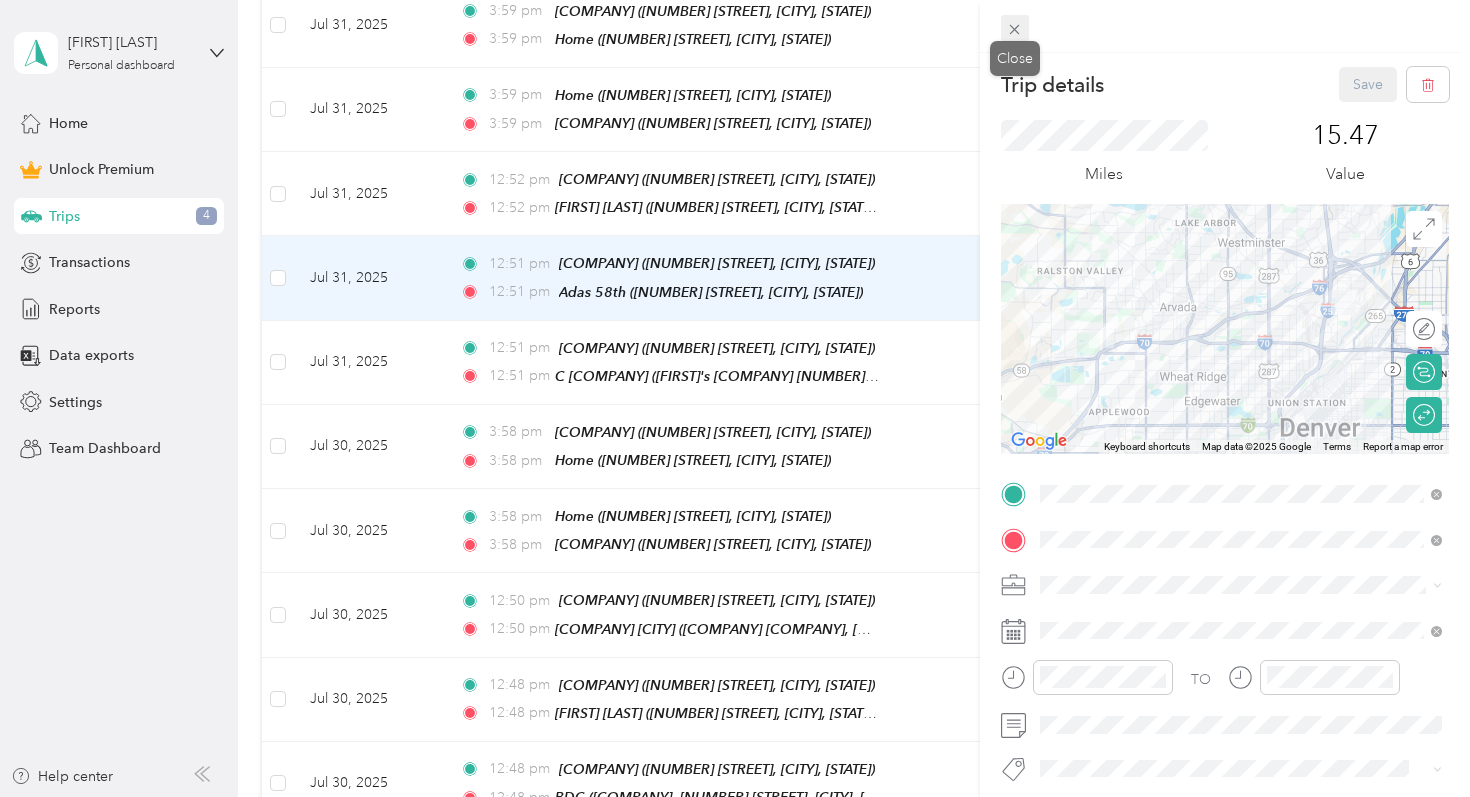 click 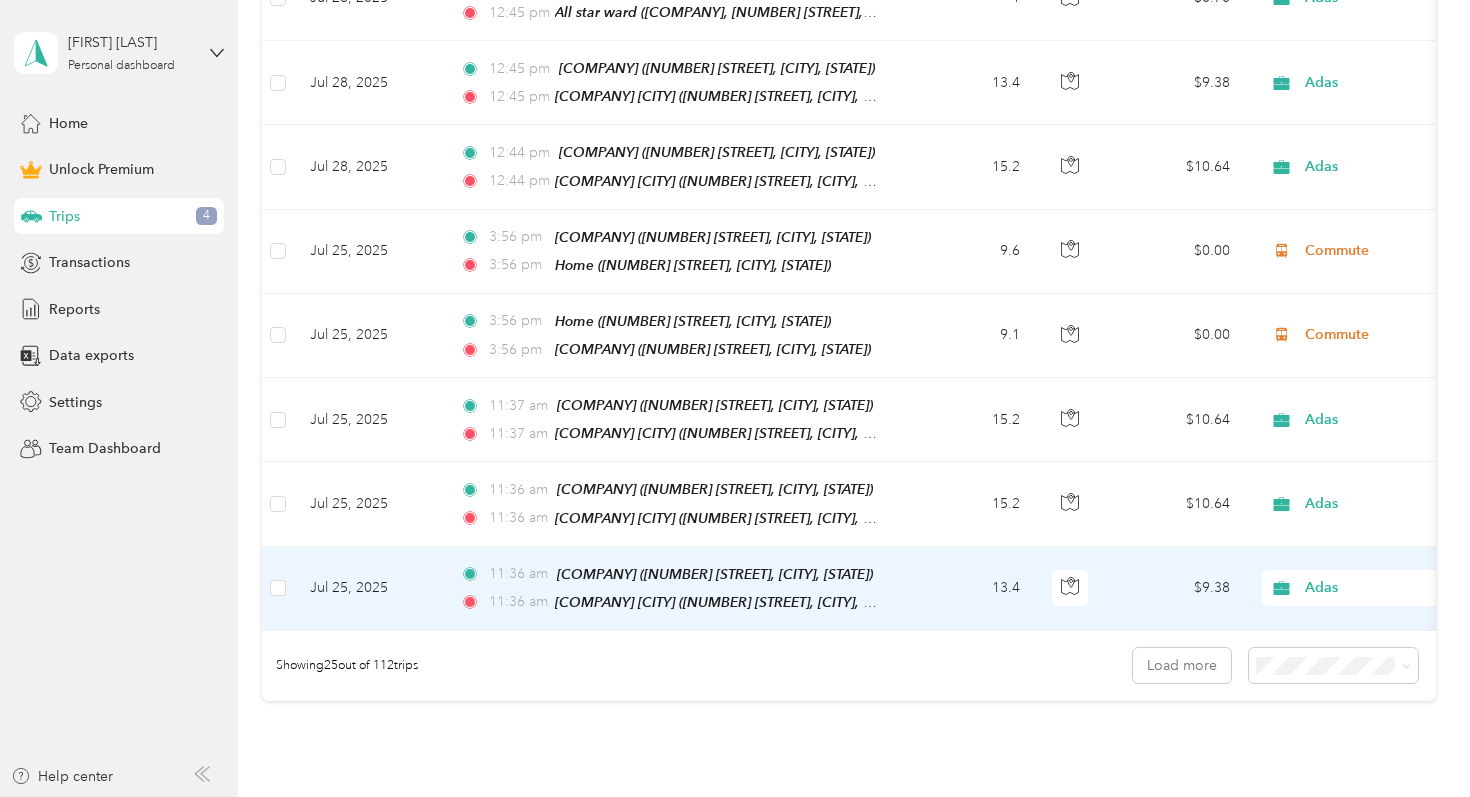 scroll, scrollTop: 2003, scrollLeft: 0, axis: vertical 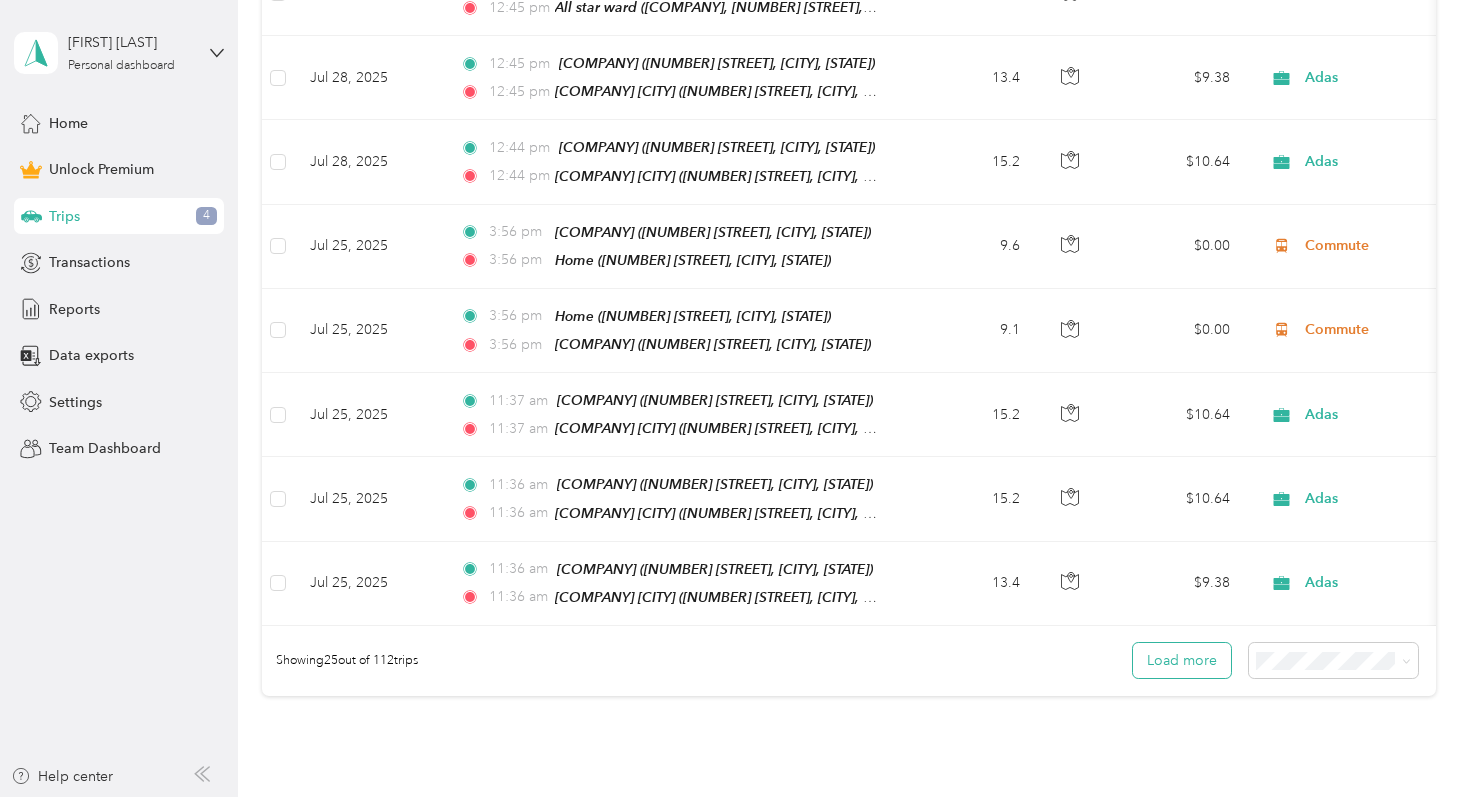 click on "Load more" at bounding box center [1182, 660] 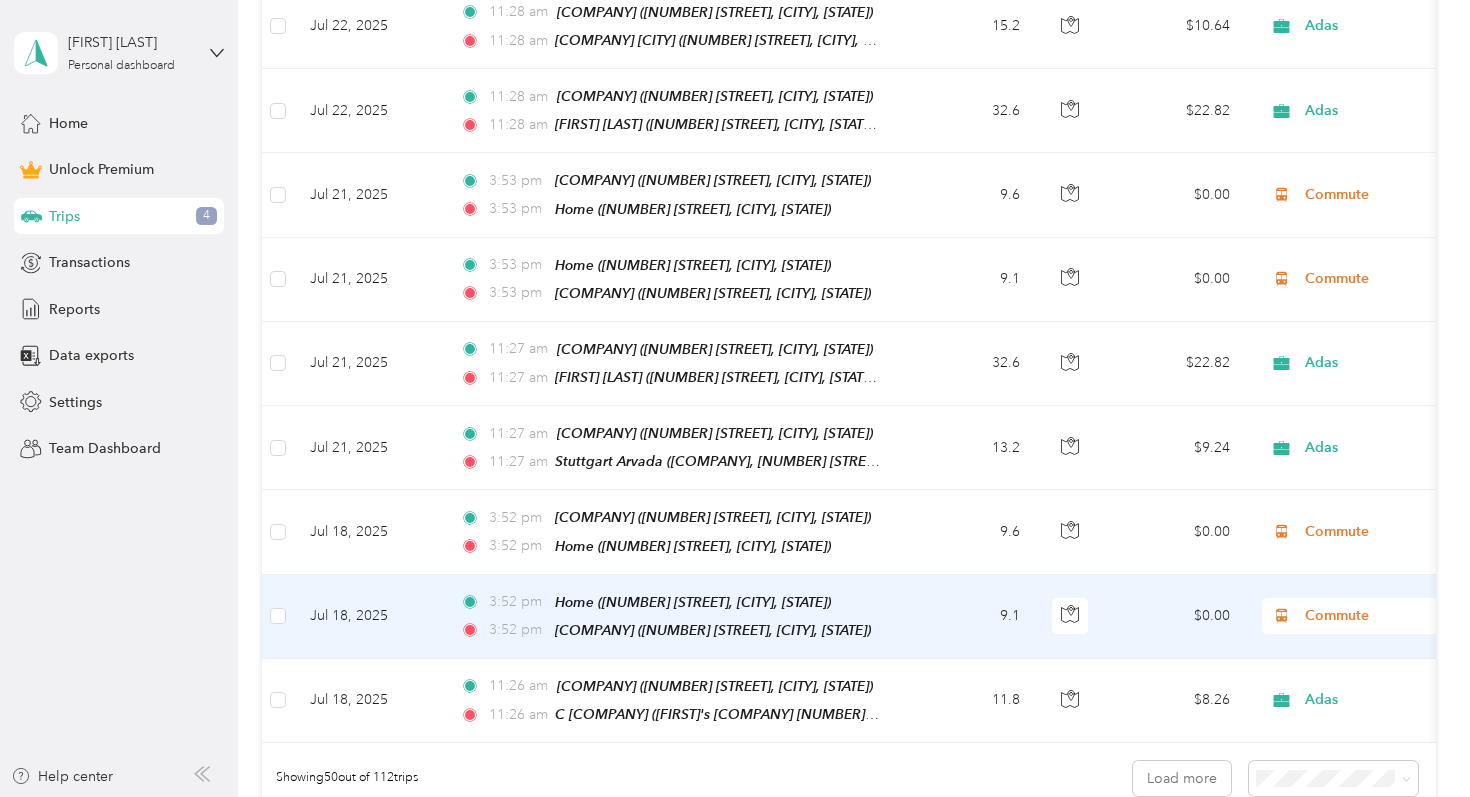 scroll, scrollTop: 3999, scrollLeft: 0, axis: vertical 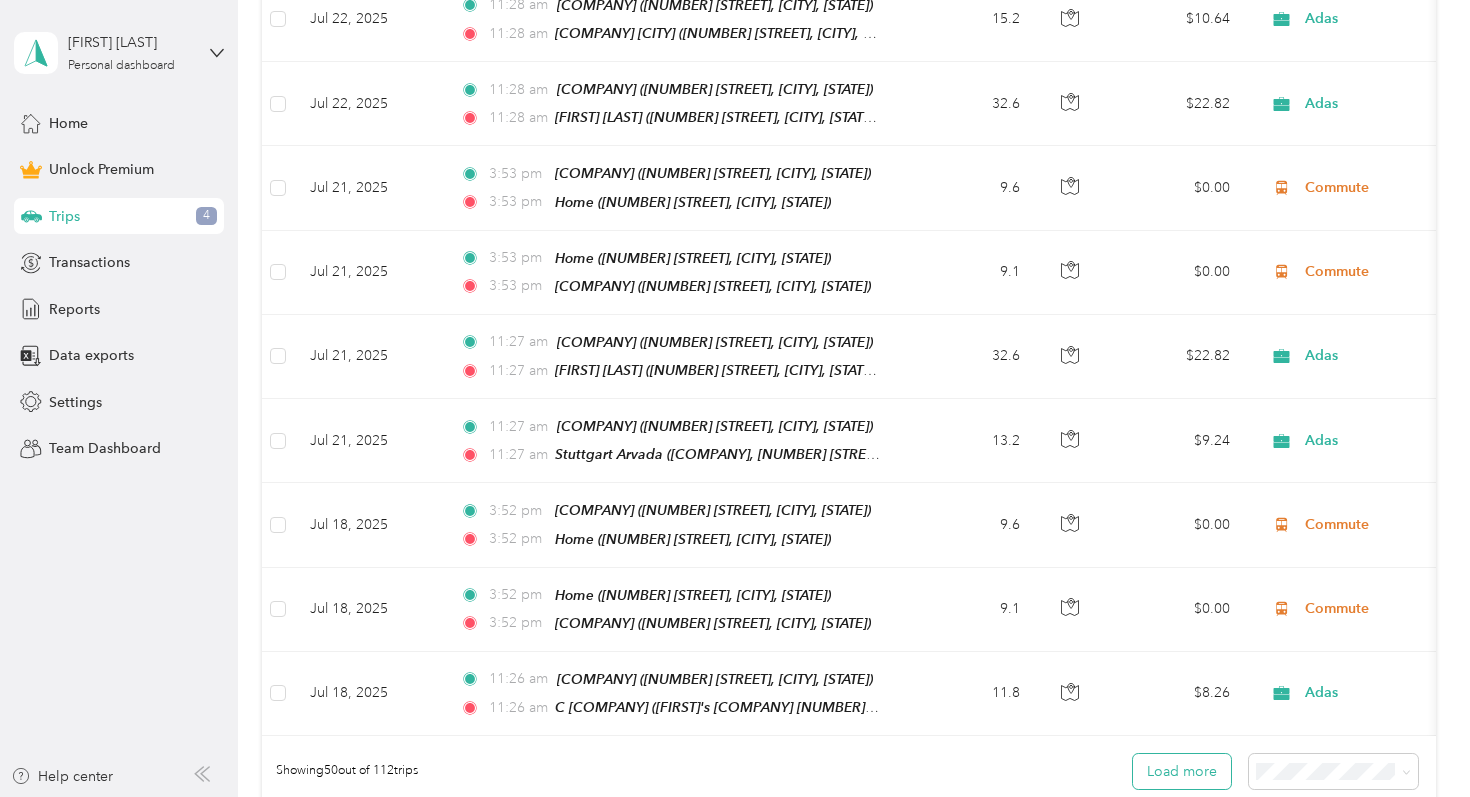 click on "Load more" at bounding box center (1182, 771) 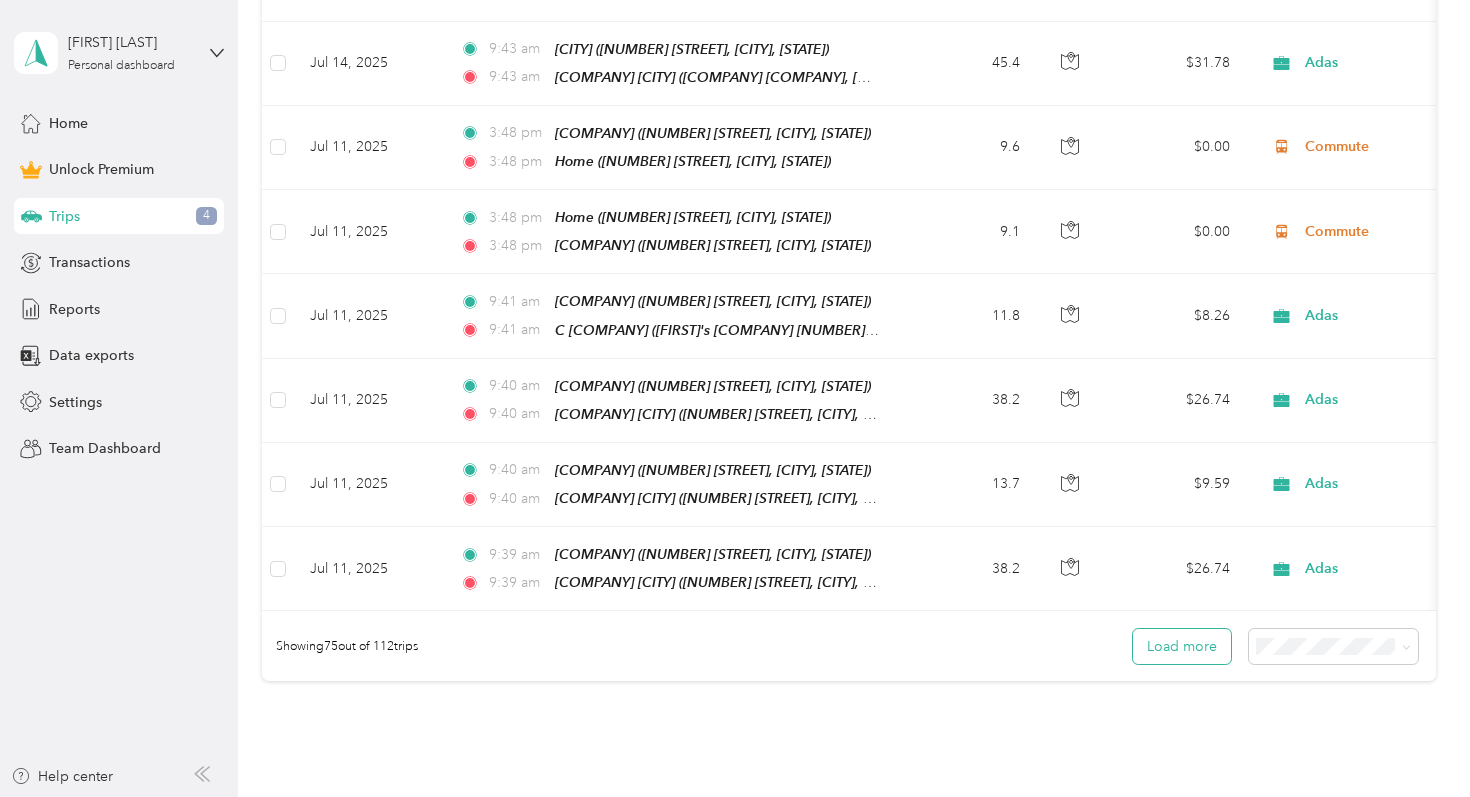 scroll, scrollTop: 6316, scrollLeft: 0, axis: vertical 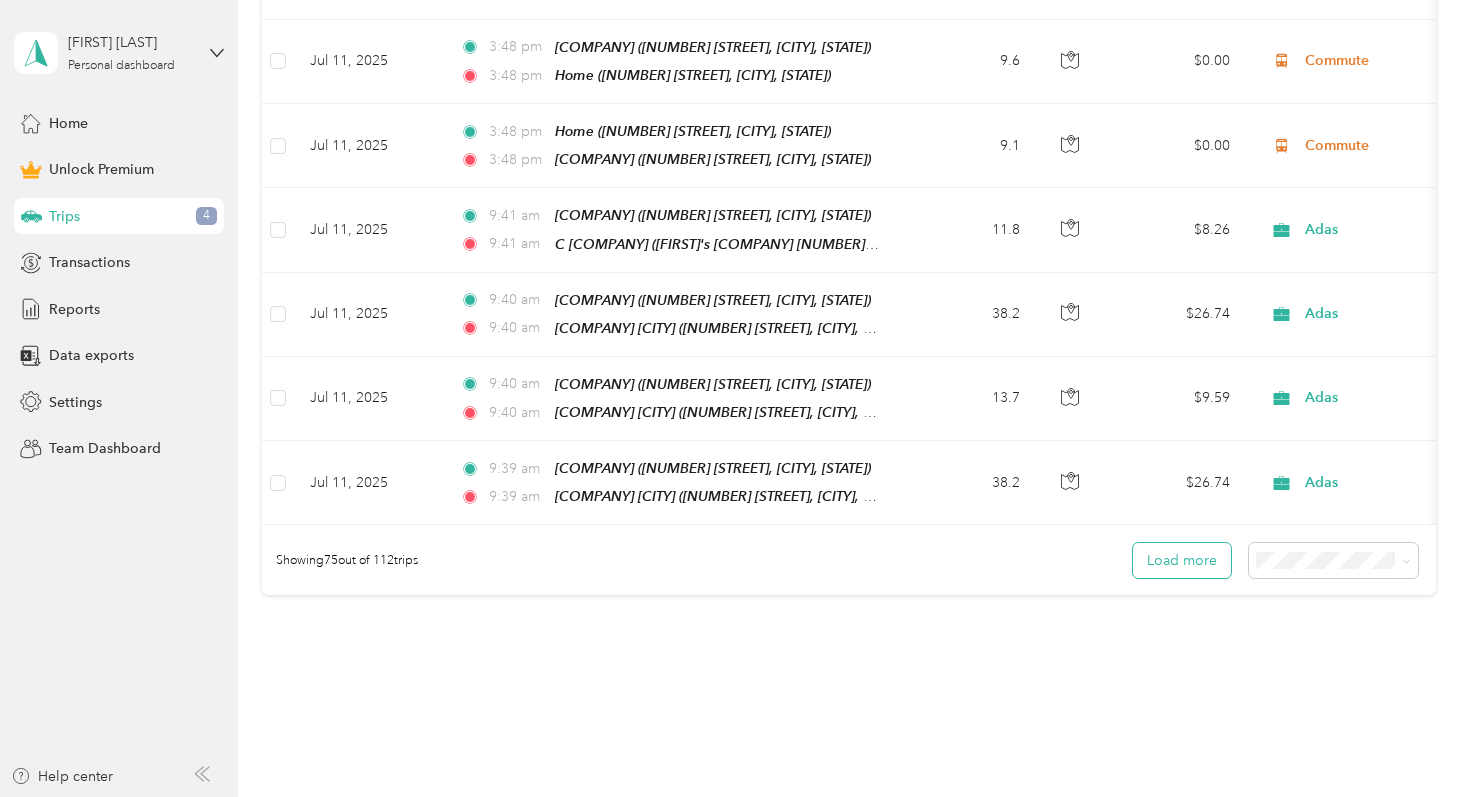 click on "Load more" at bounding box center [1182, 560] 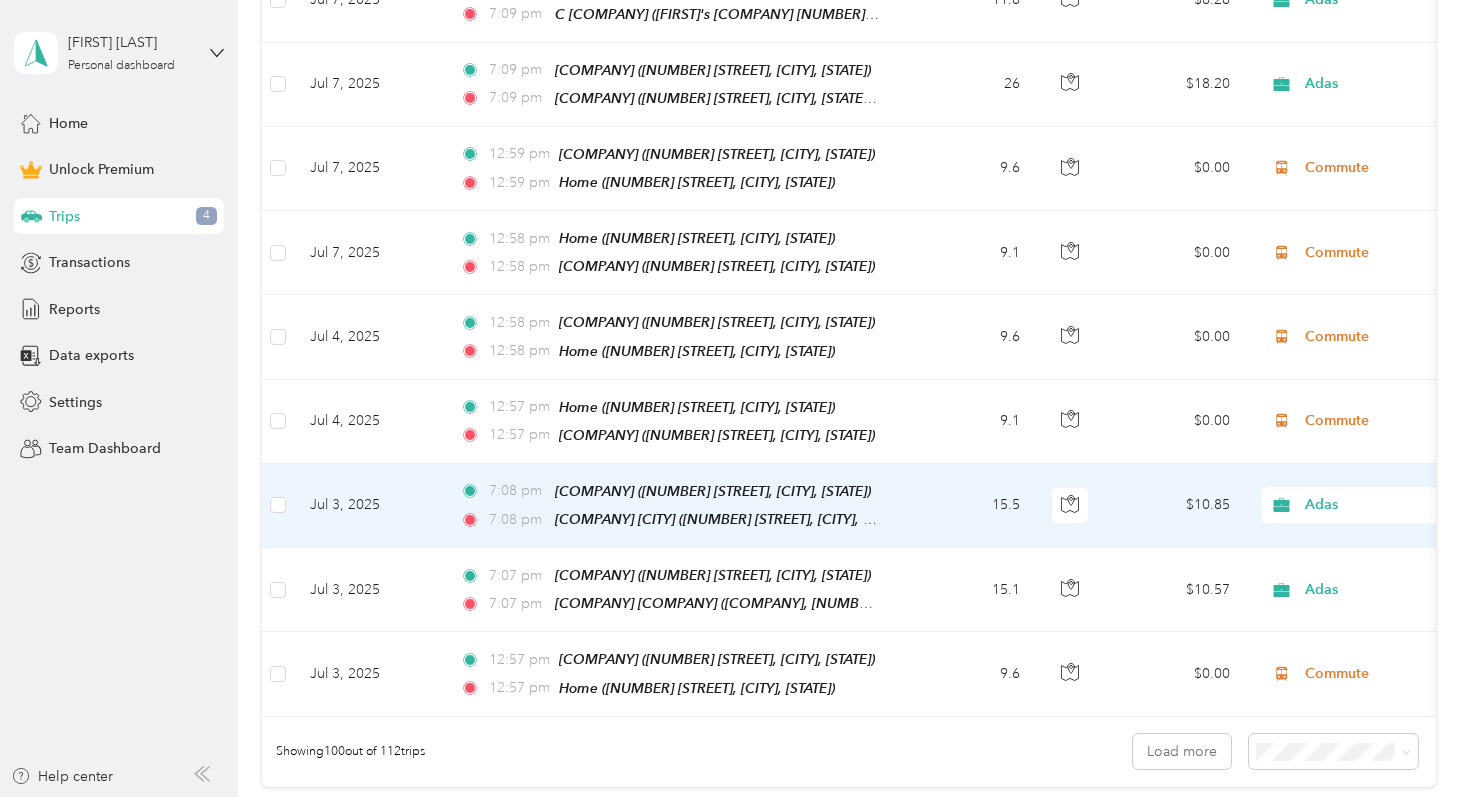 scroll, scrollTop: 8266, scrollLeft: 0, axis: vertical 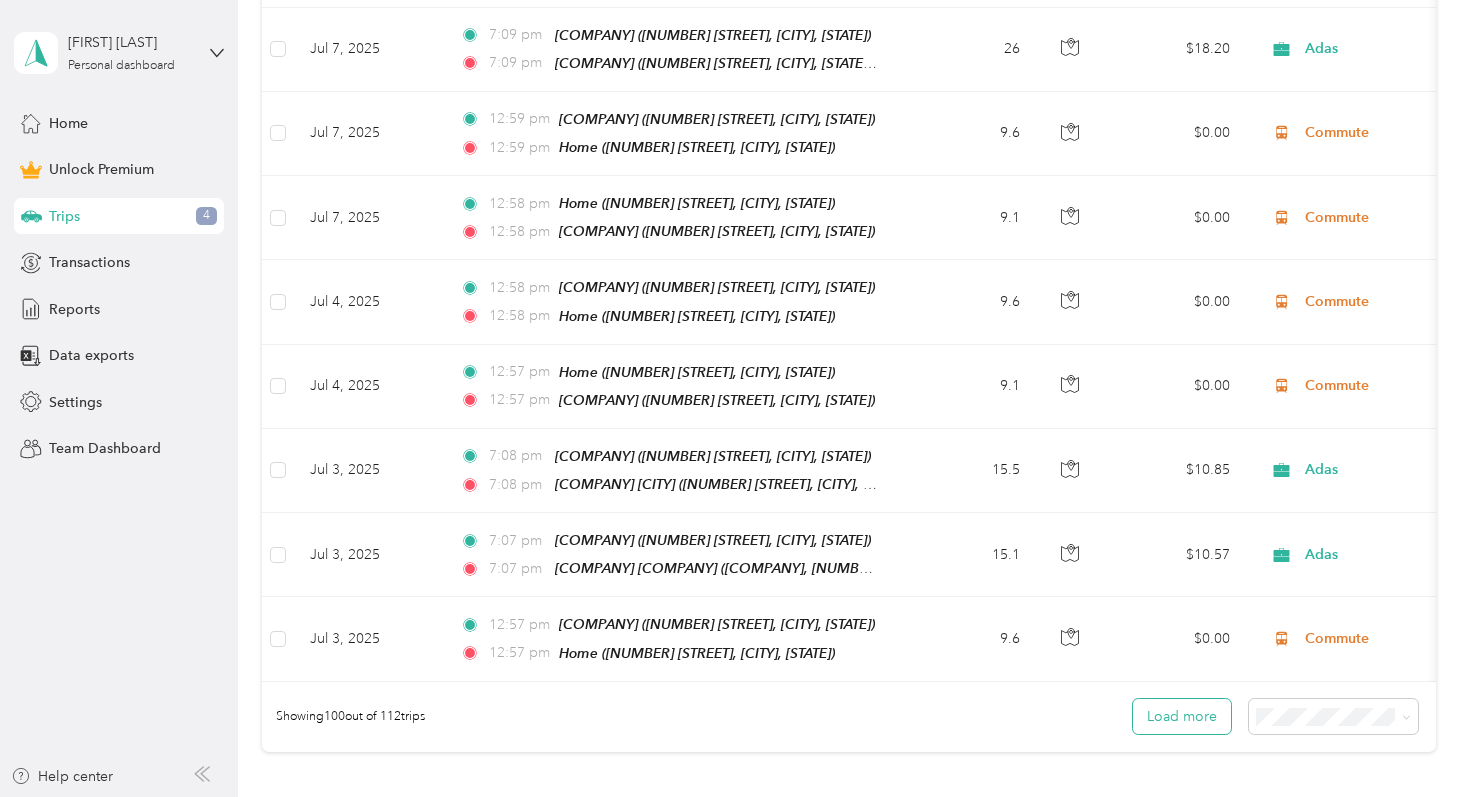 click on "Load more" at bounding box center (1182, 716) 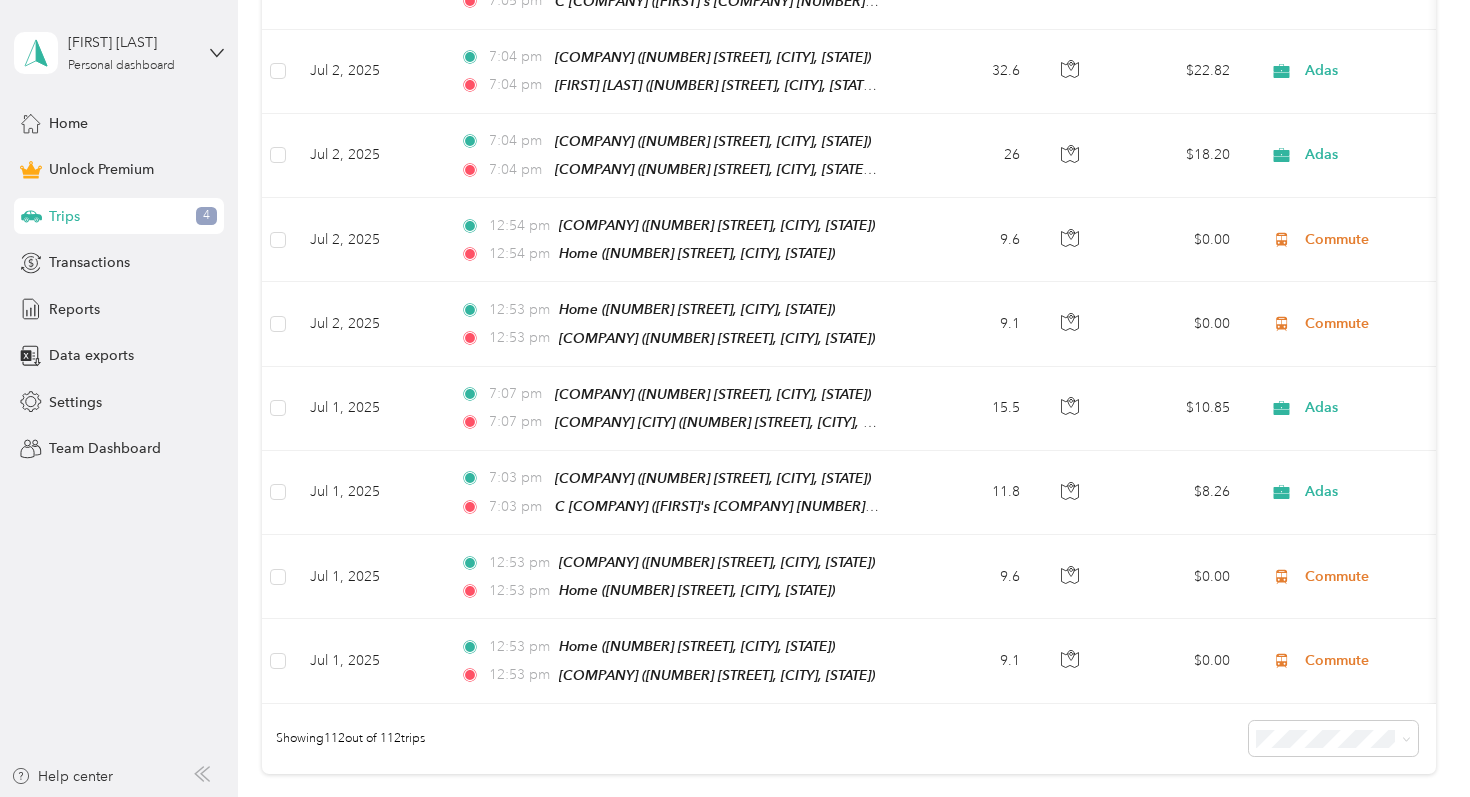 scroll, scrollTop: 9271, scrollLeft: 0, axis: vertical 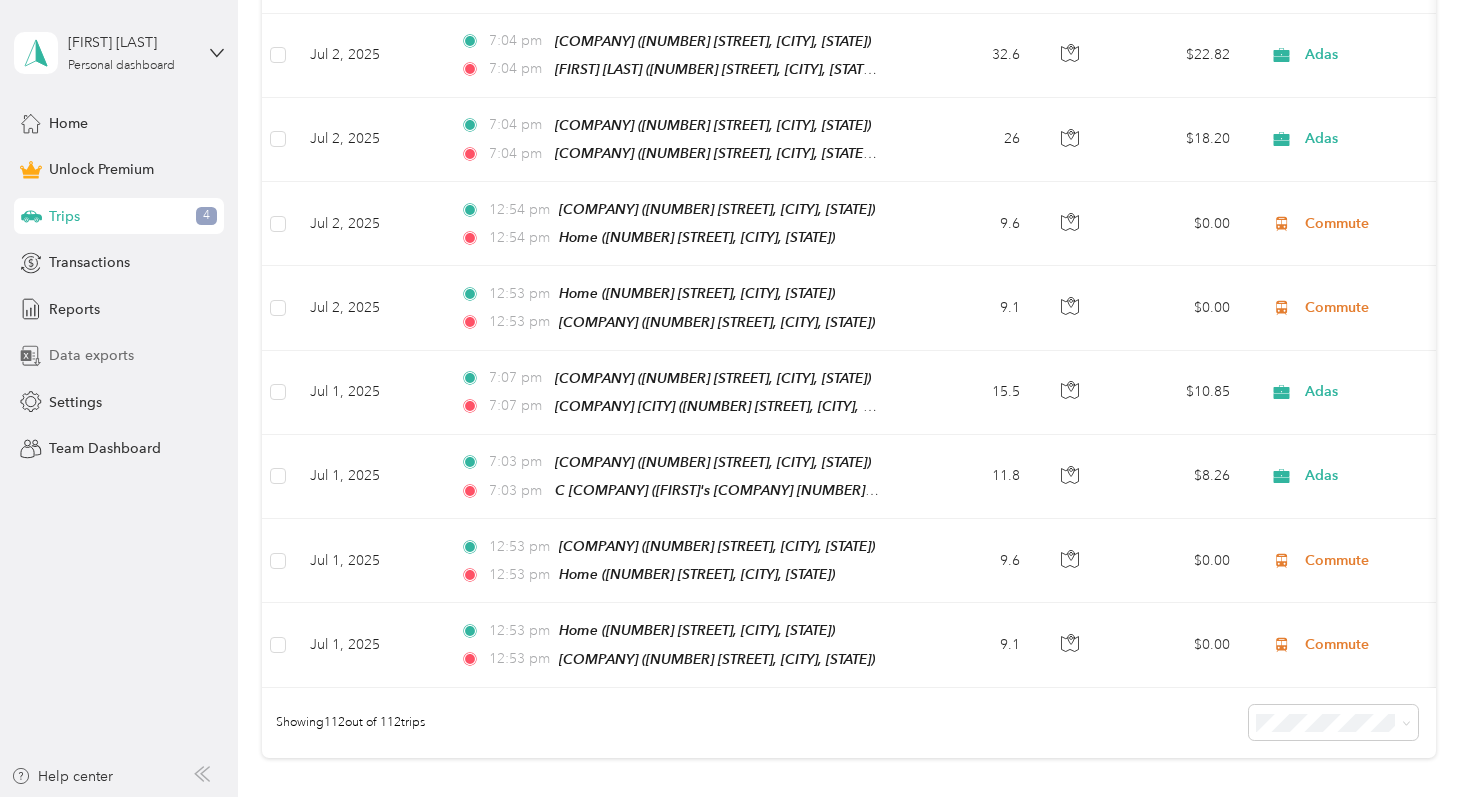 click on "Data exports" at bounding box center (119, 356) 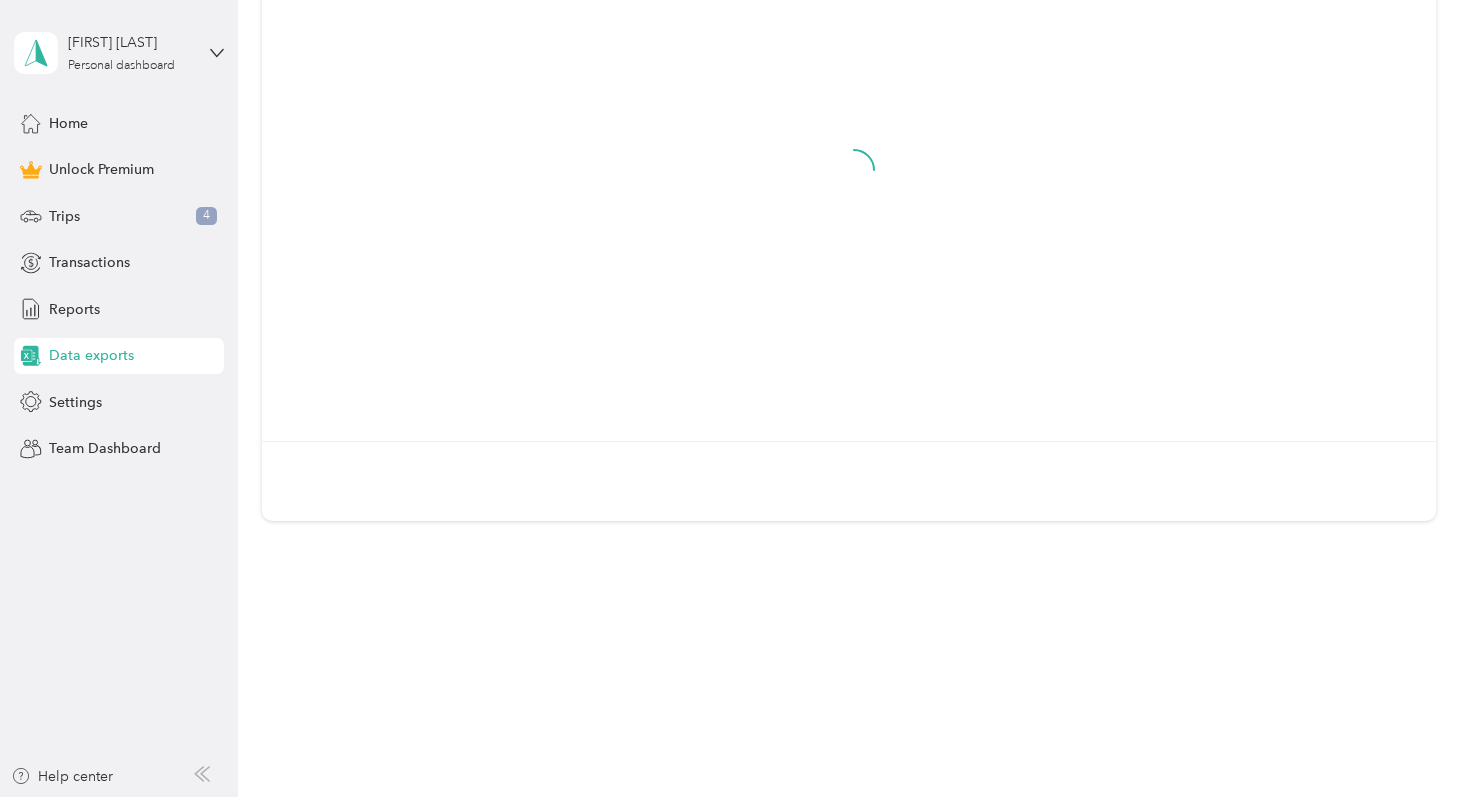 scroll, scrollTop: 243, scrollLeft: 0, axis: vertical 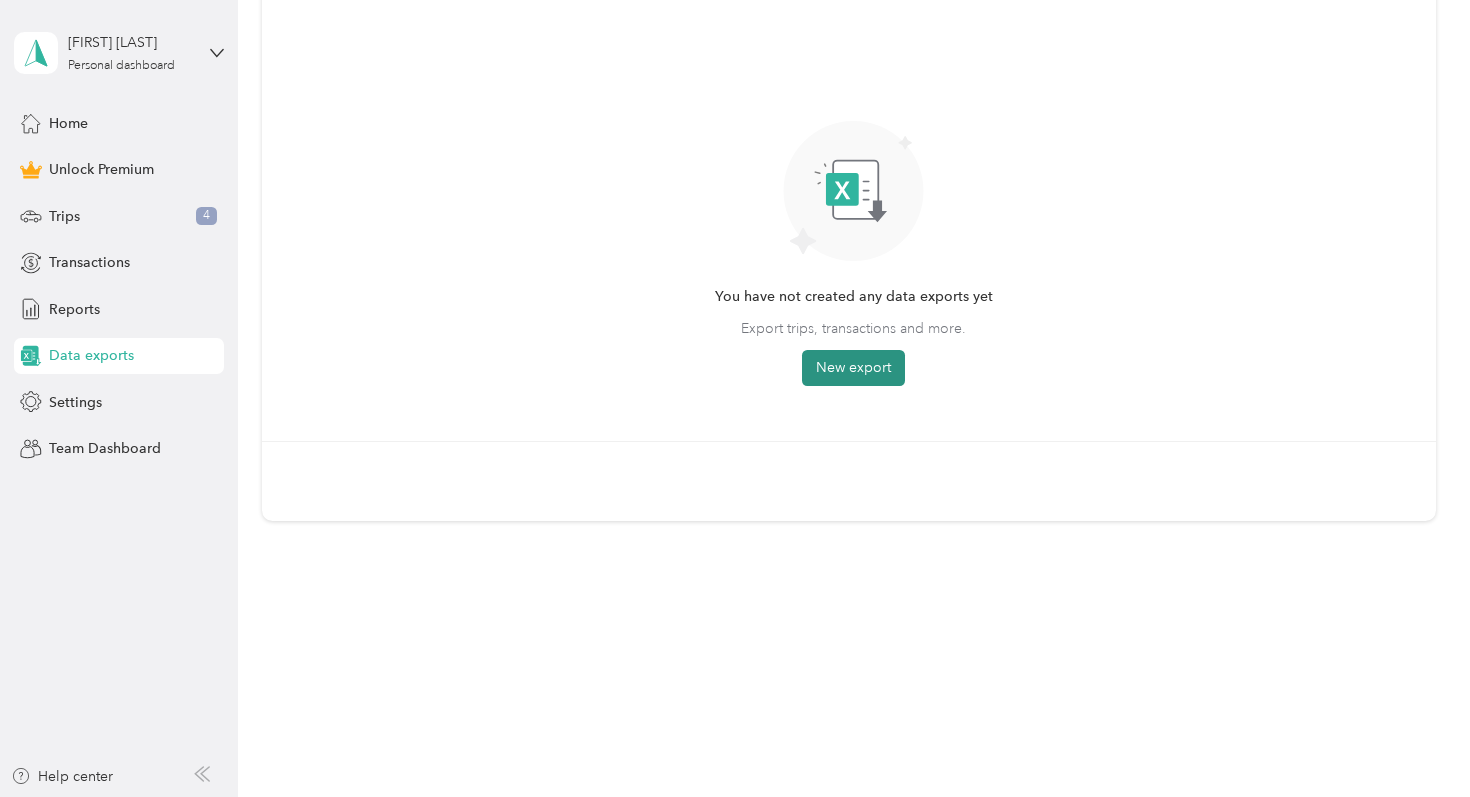 click on "New export" at bounding box center [853, 368] 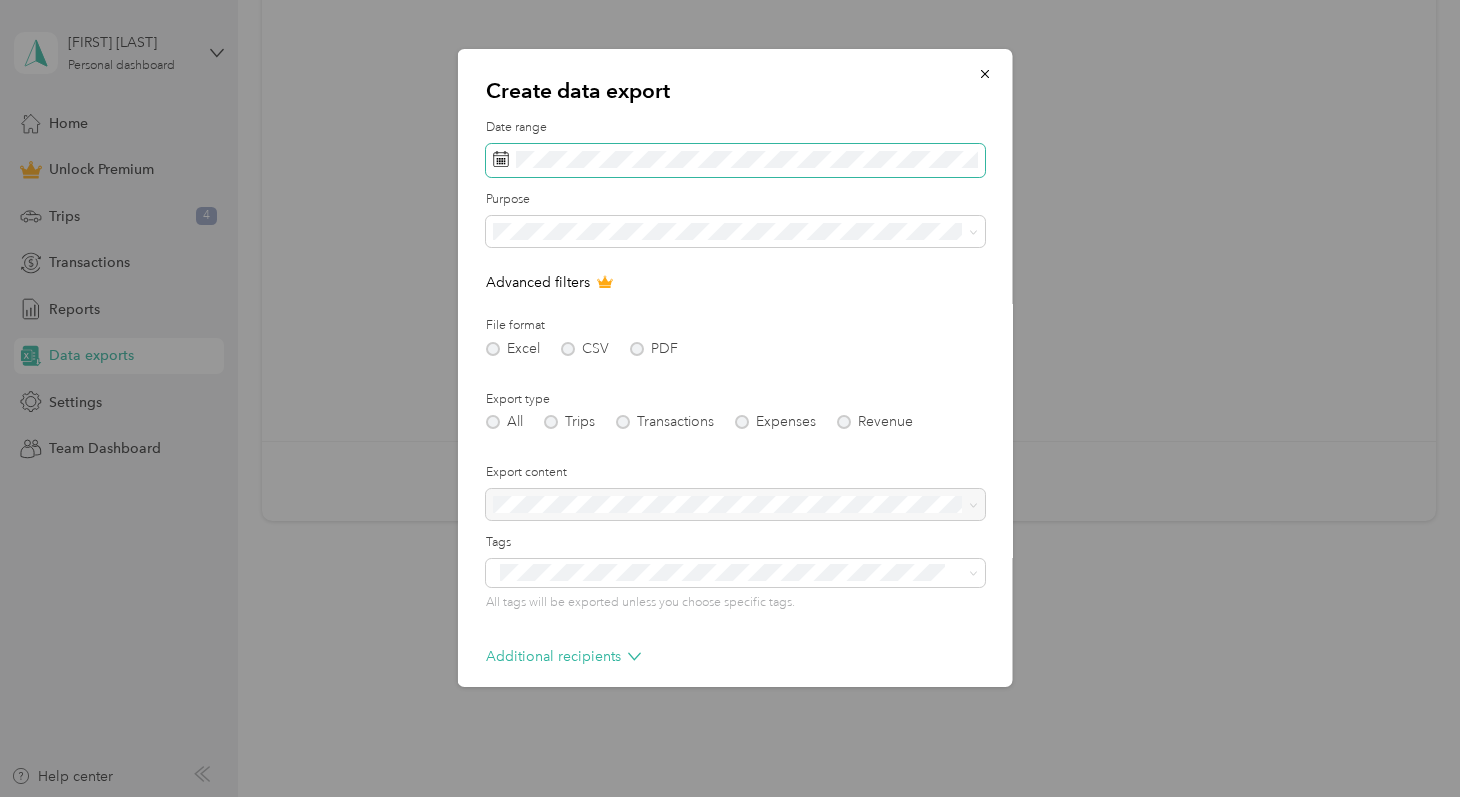 click at bounding box center (735, 161) 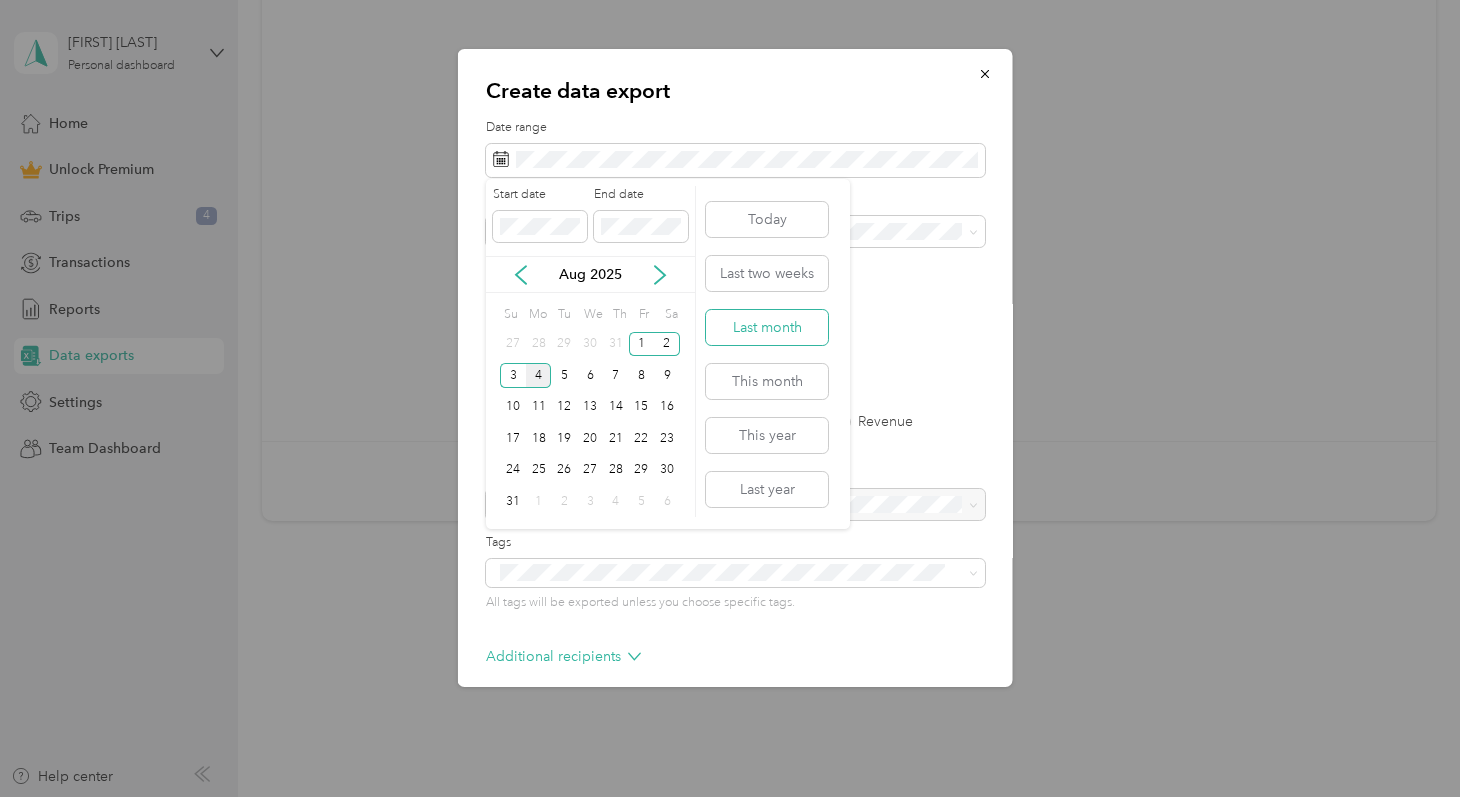 click on "Last month" at bounding box center (767, 327) 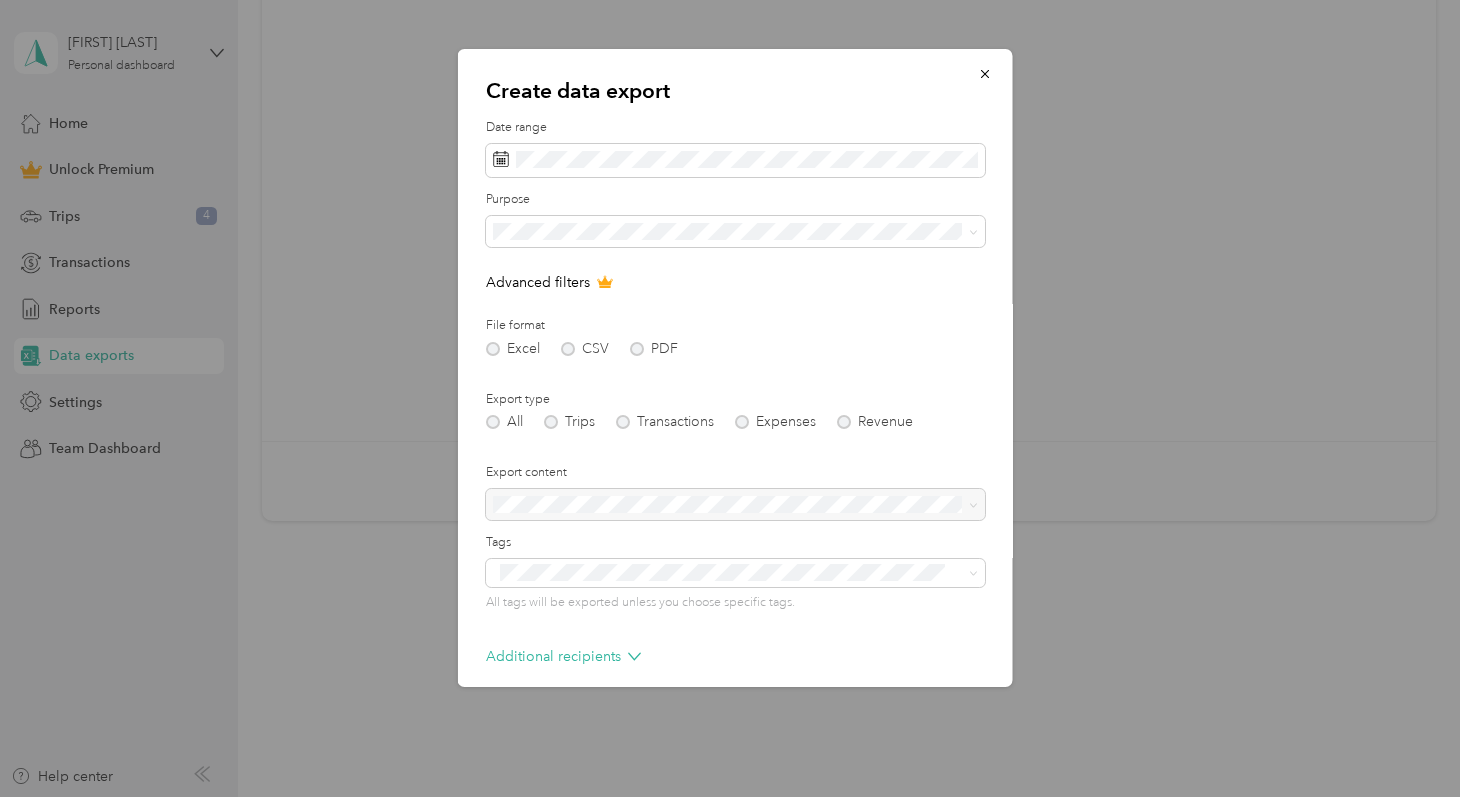 scroll, scrollTop: 89, scrollLeft: 0, axis: vertical 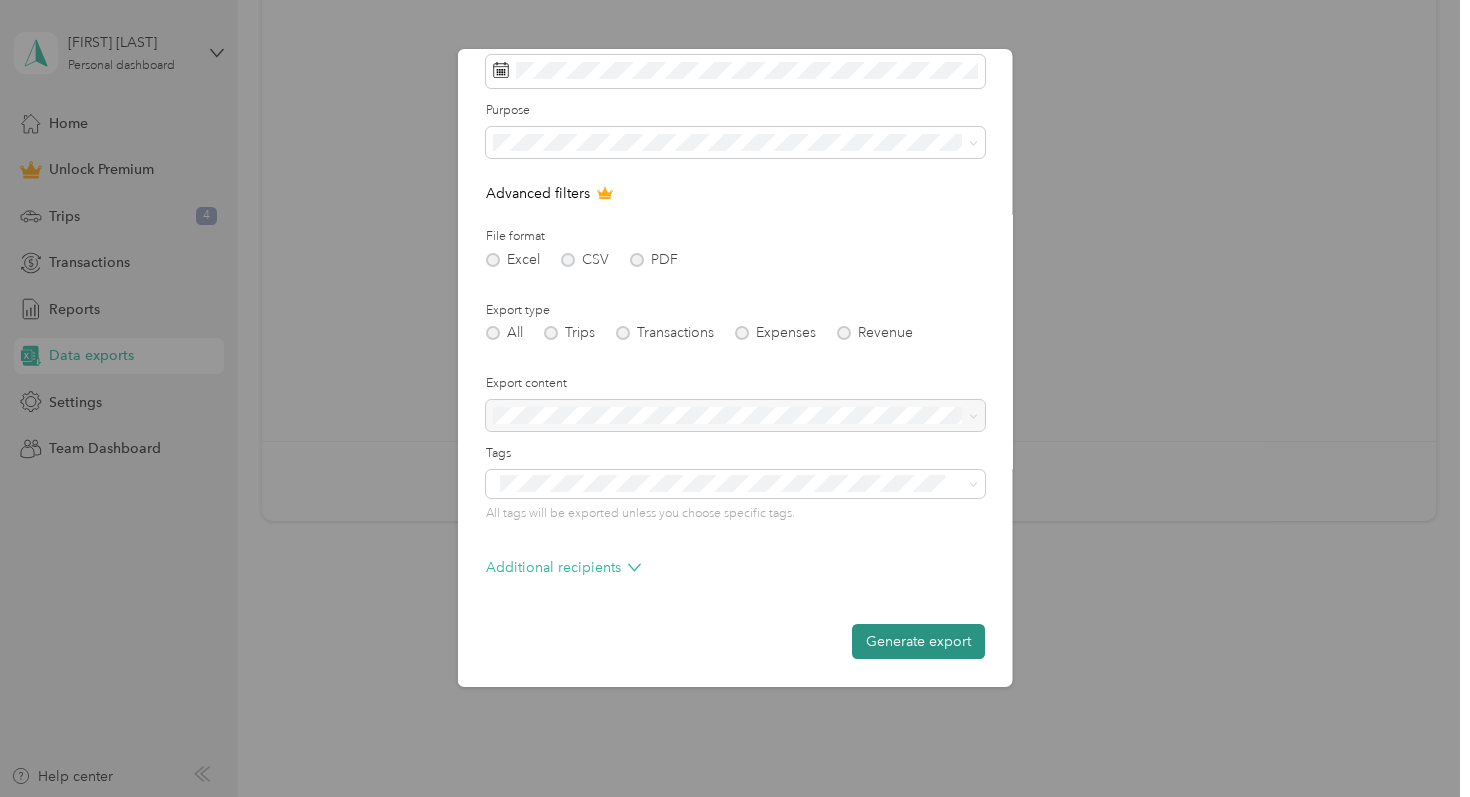 click on "Generate export" at bounding box center (918, 641) 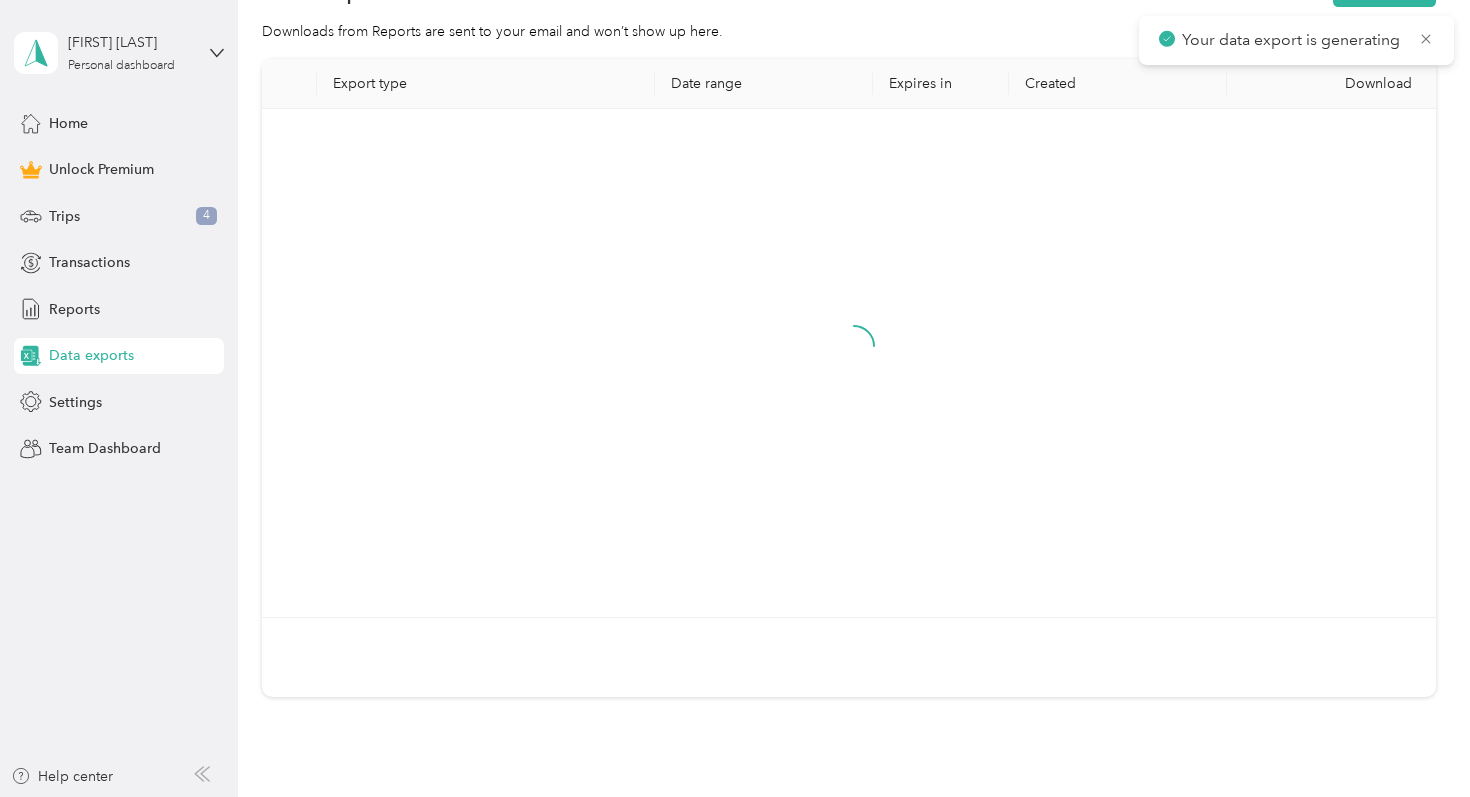 scroll, scrollTop: 0, scrollLeft: 0, axis: both 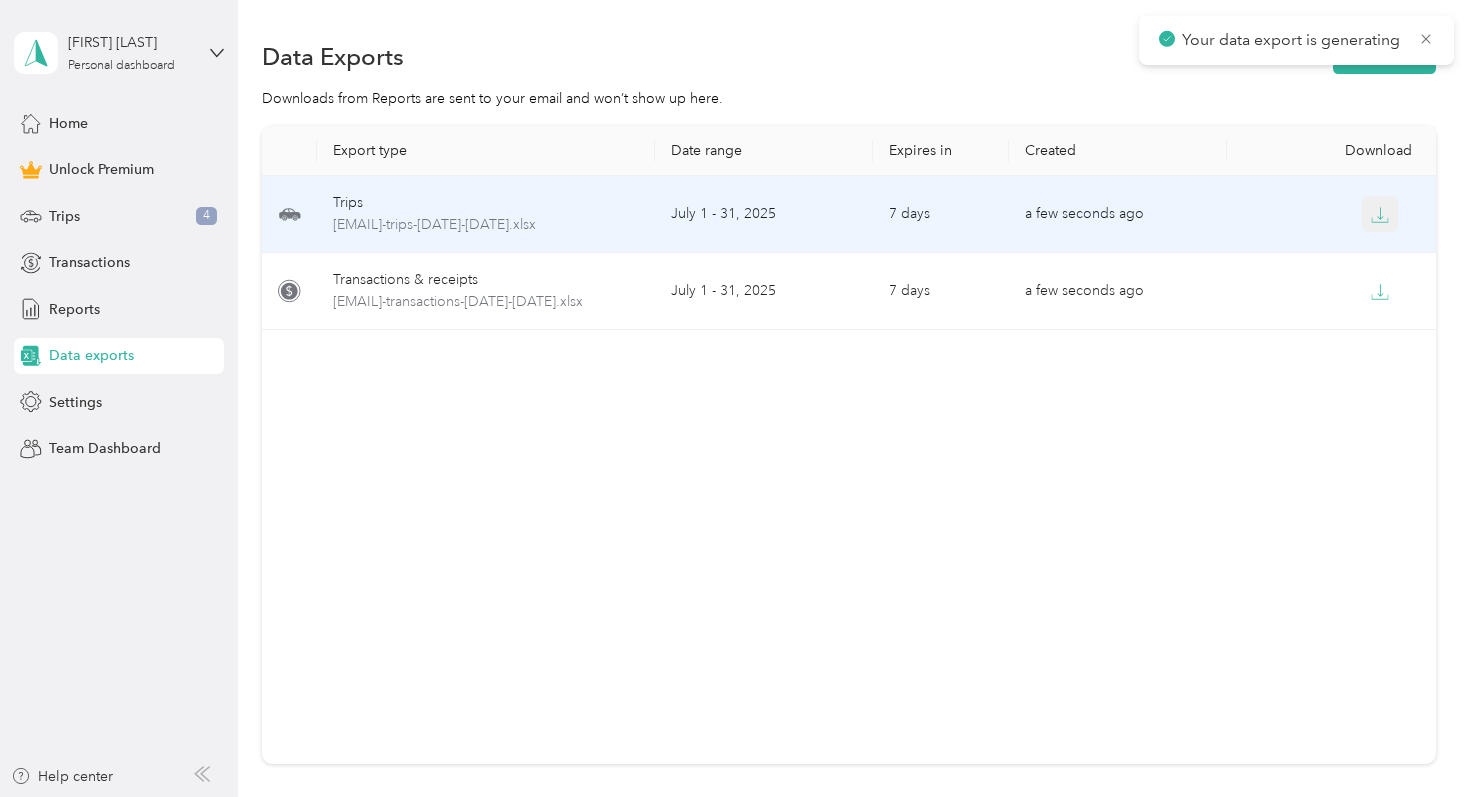 click 